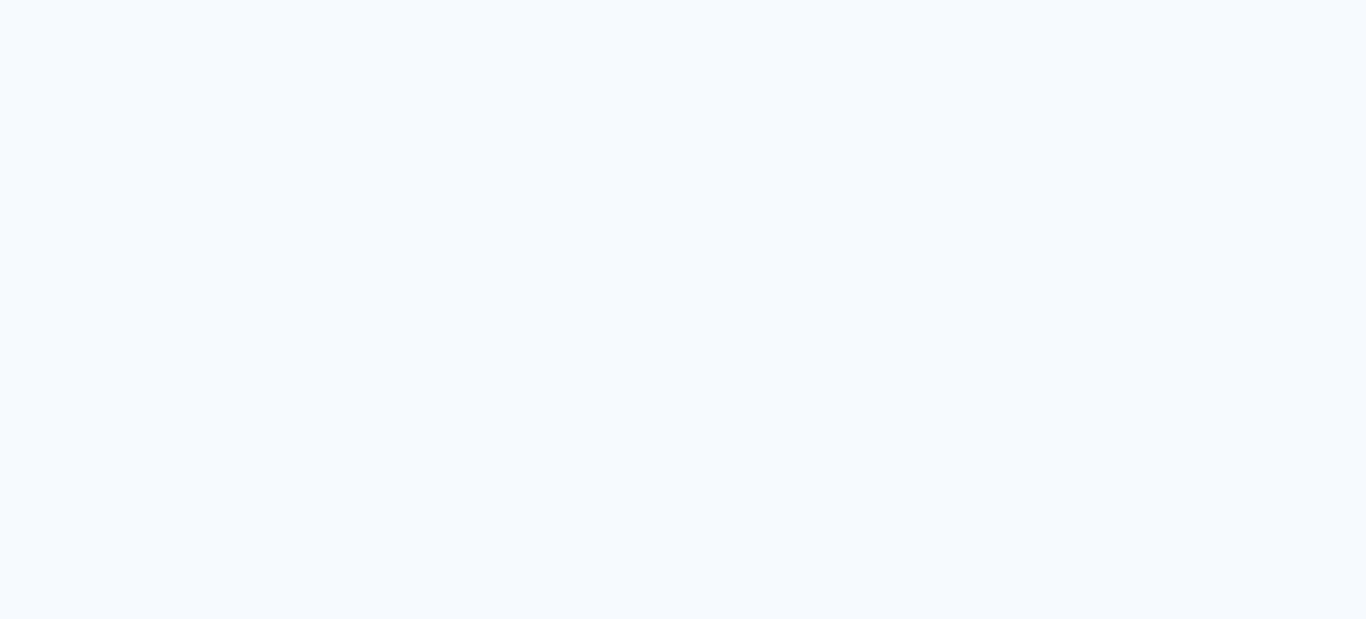 scroll, scrollTop: 0, scrollLeft: 0, axis: both 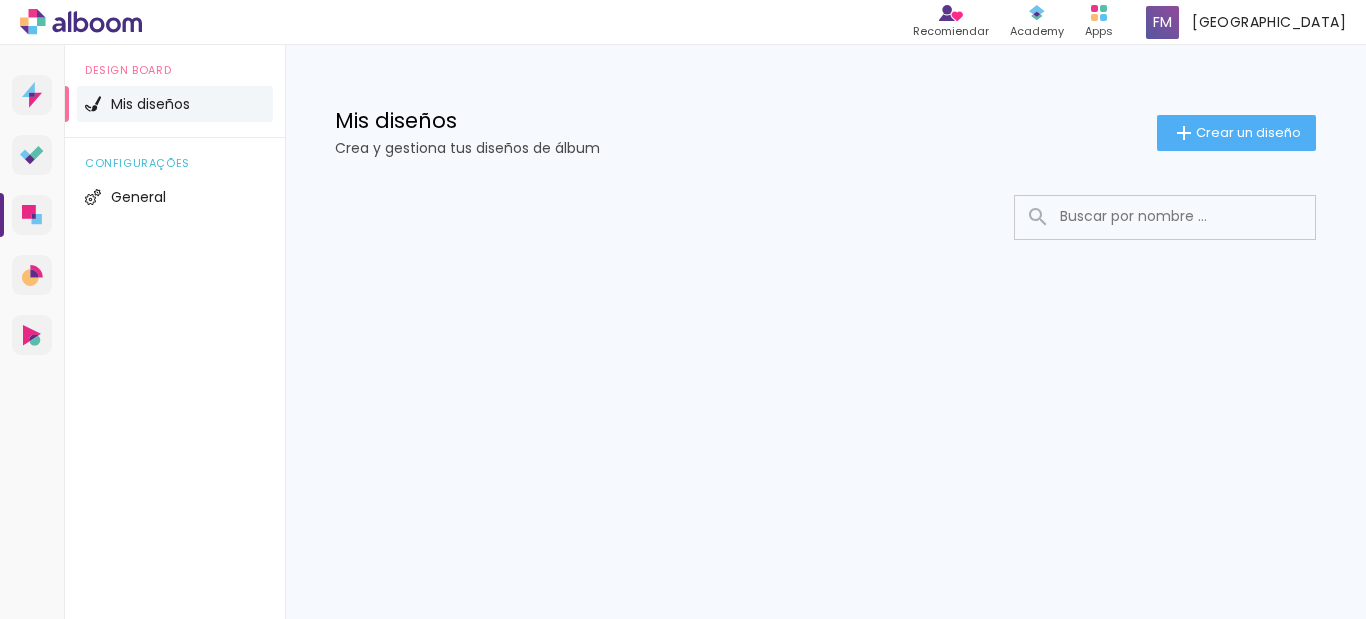 click on "Recomiendar Recomienda a un amigo Contenido que inspira Academy Productos Alboom Apps [PERSON_NAME]" at bounding box center [683, 22] 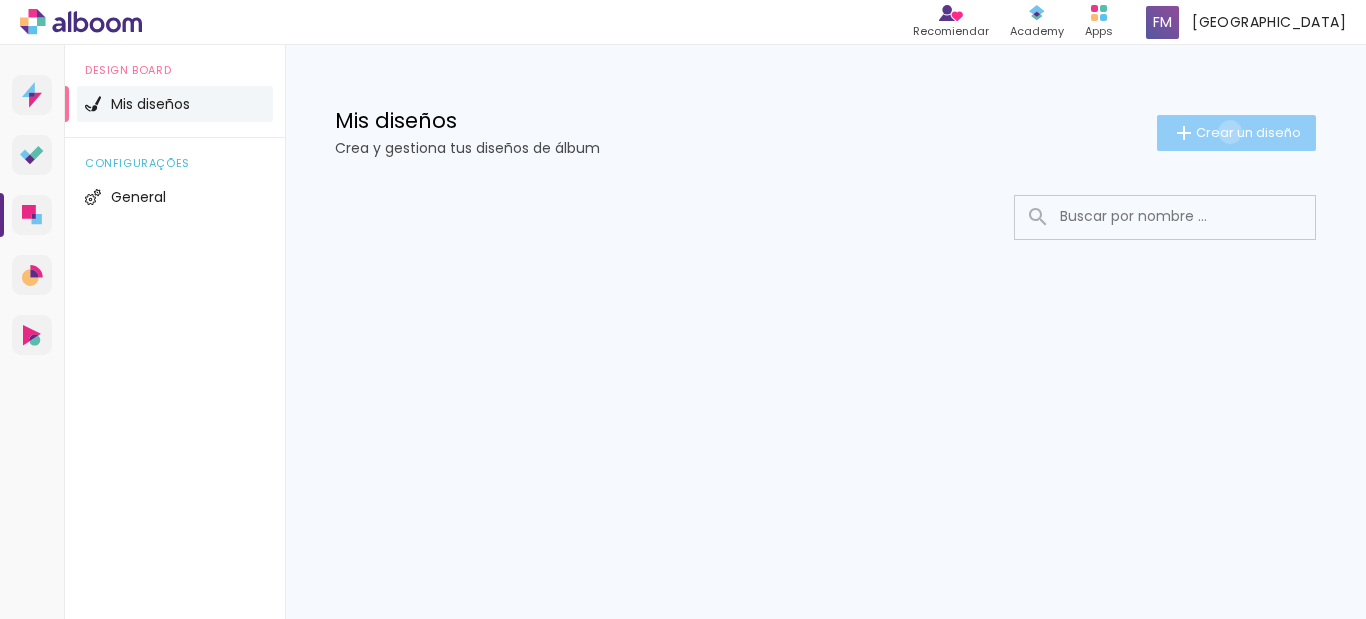 click on "Crear un diseño" 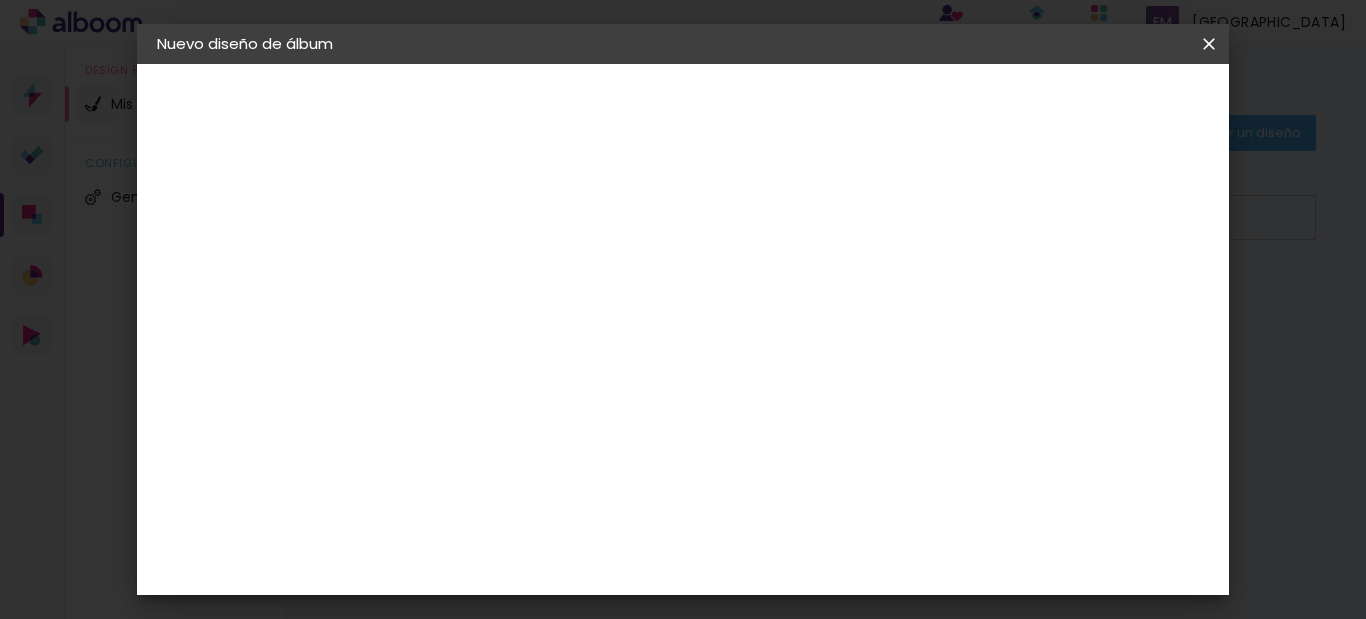click at bounding box center (484, 268) 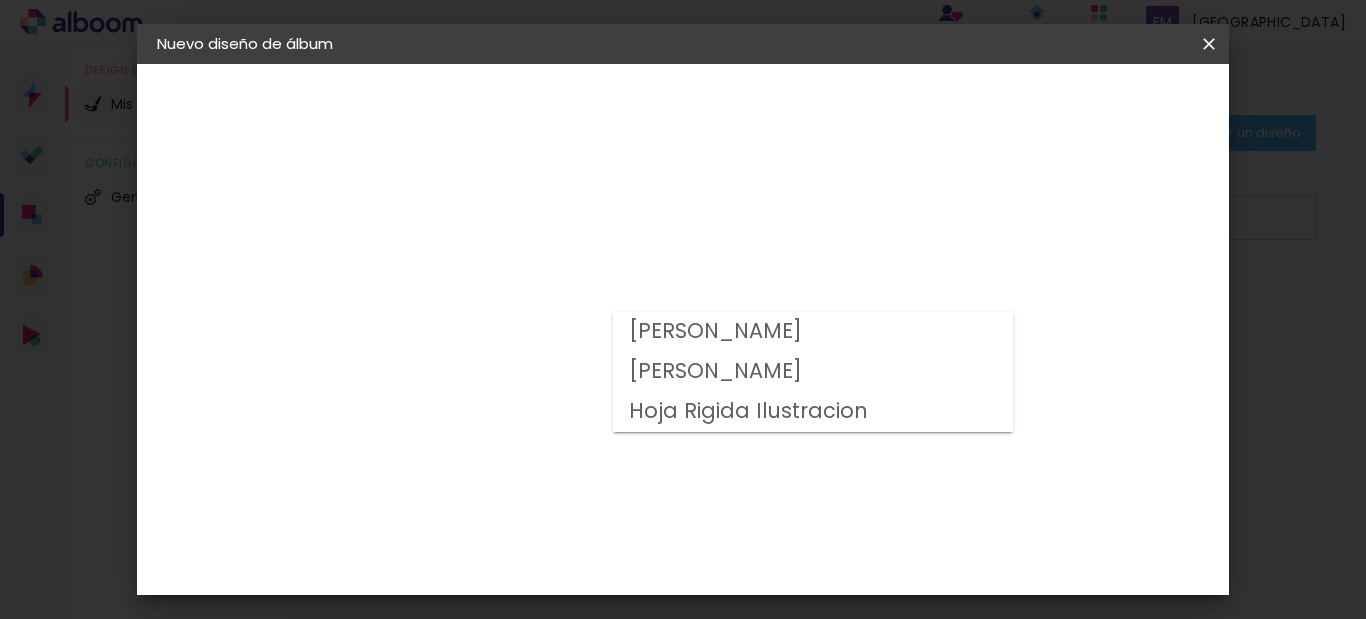 click on "Hoja Rigida Ilustracion" at bounding box center (0, 0) 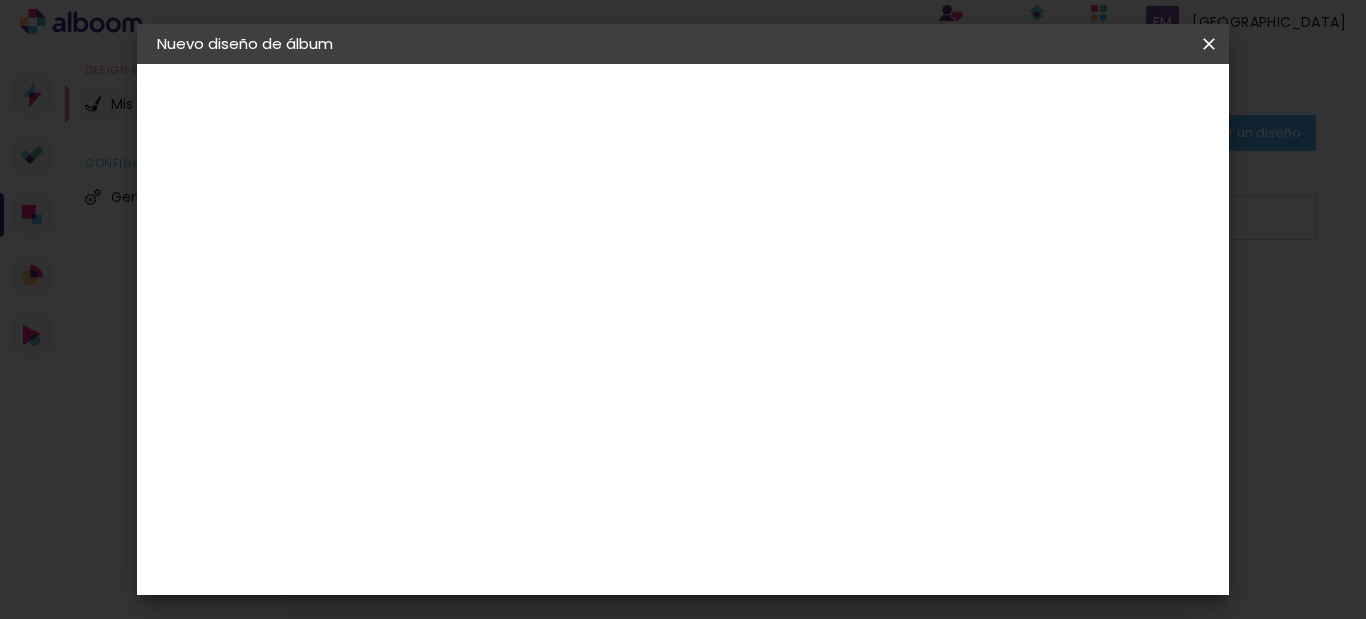 scroll, scrollTop: 145, scrollLeft: 0, axis: vertical 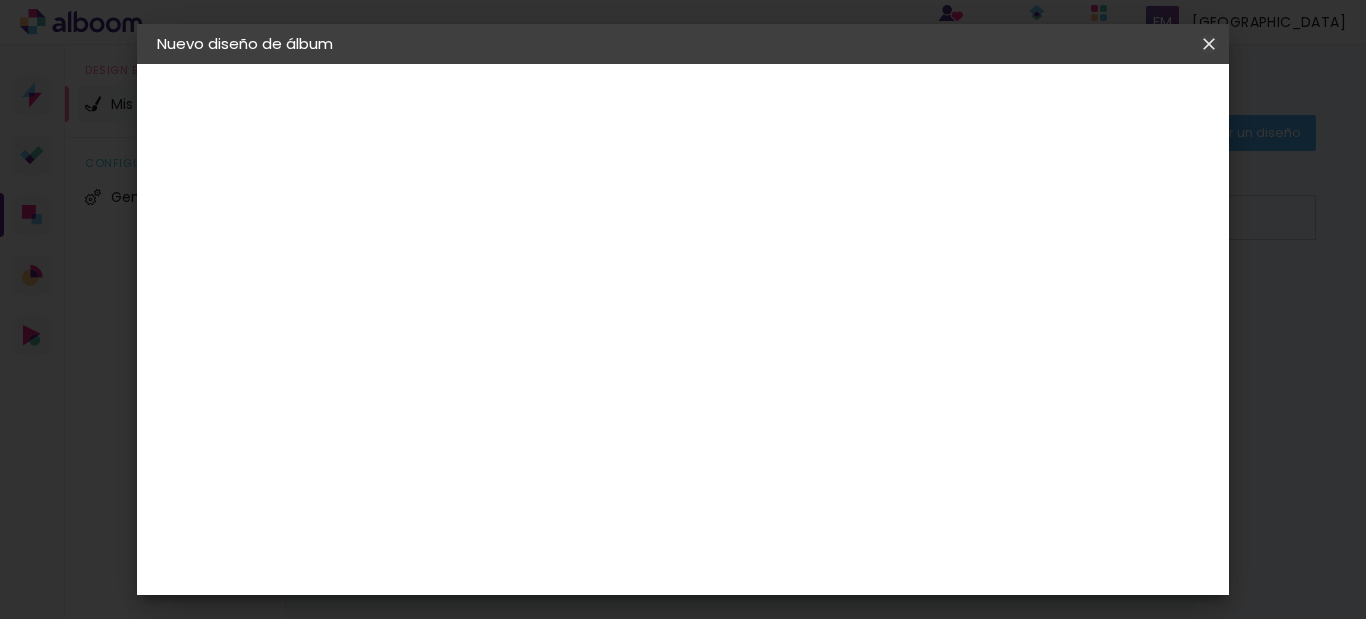 drag, startPoint x: 1212, startPoint y: 35, endPoint x: 759, endPoint y: 106, distance: 458.53027 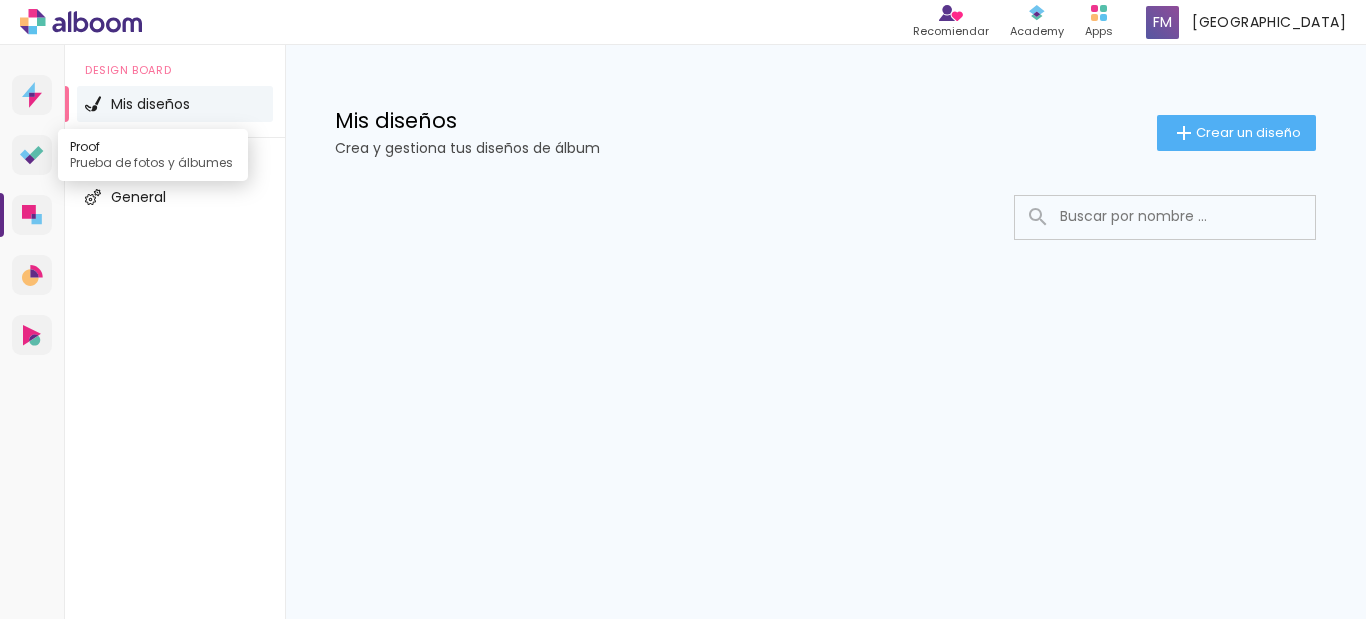 click 